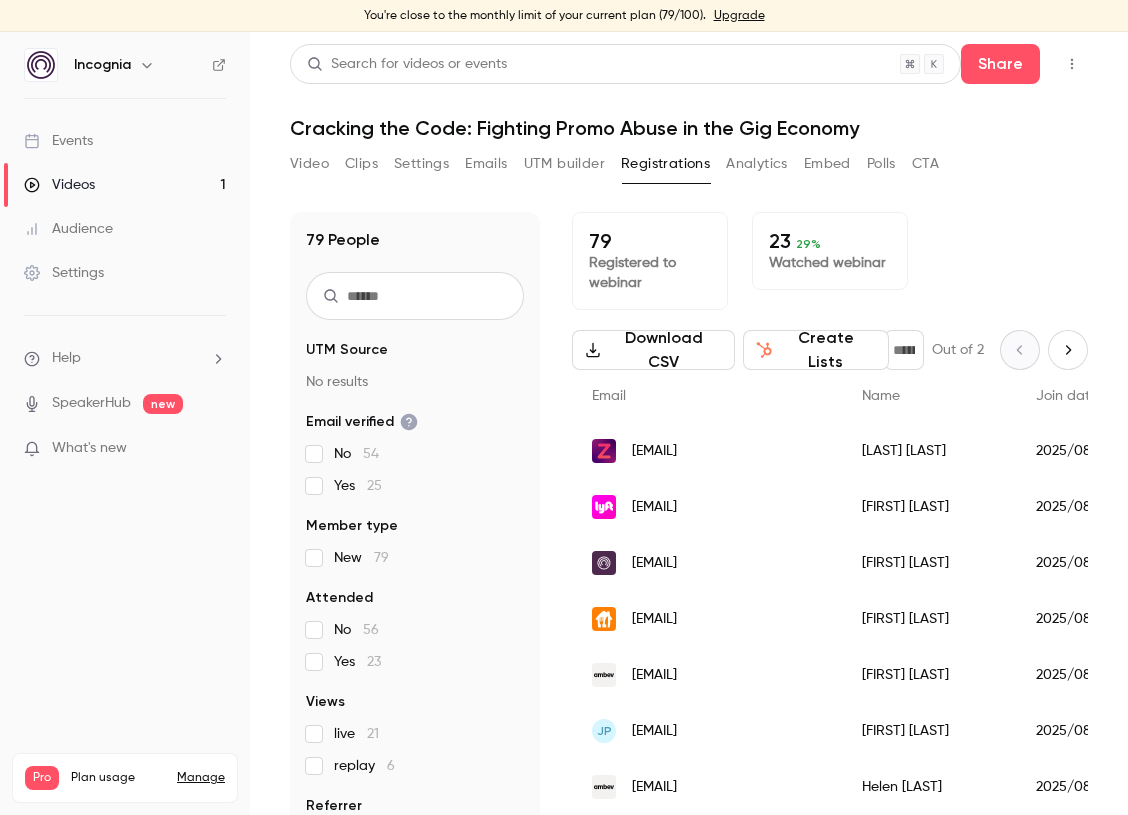 scroll, scrollTop: 0, scrollLeft: 0, axis: both 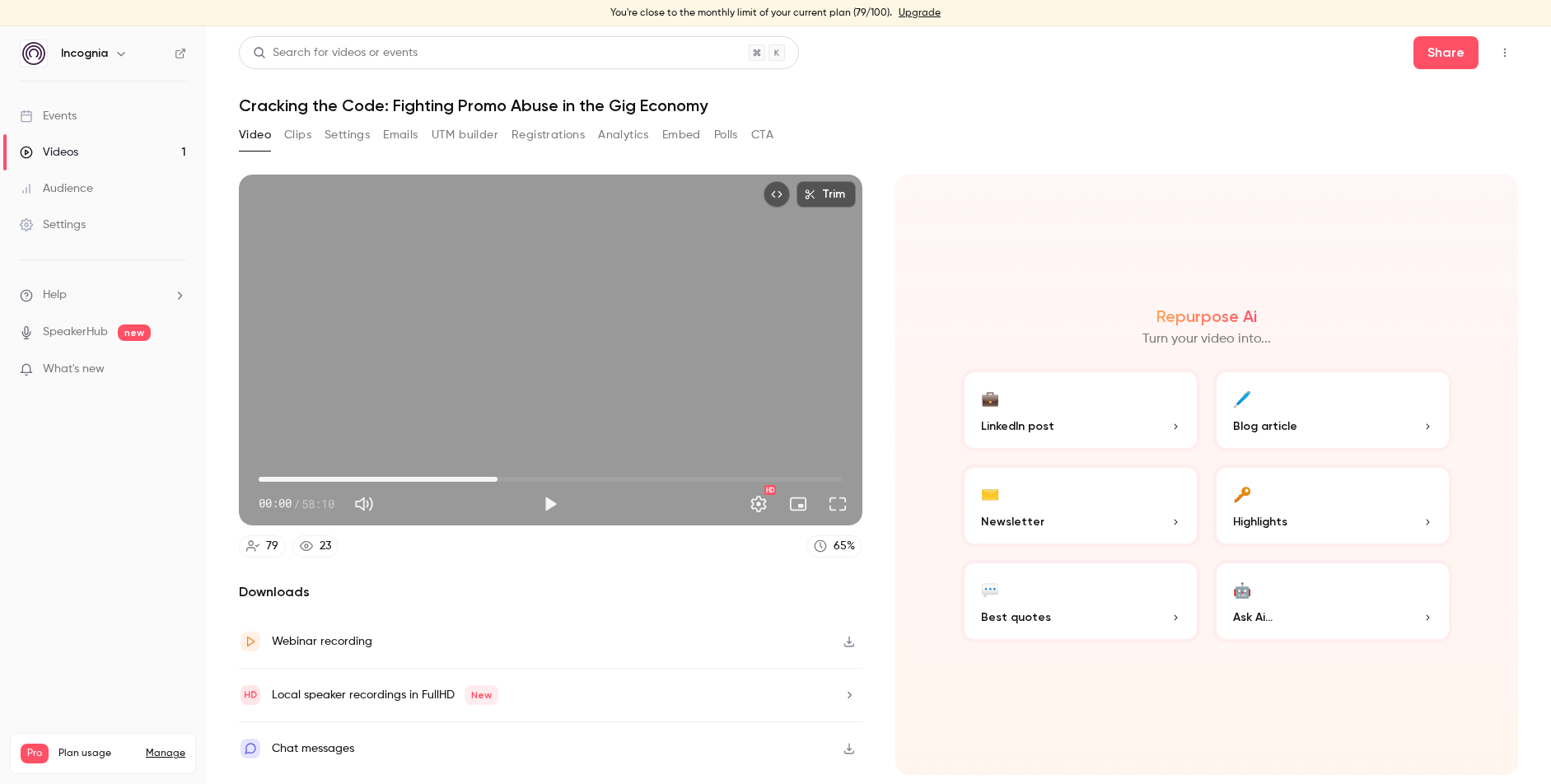 click on "23:48" at bounding box center [550, 479] 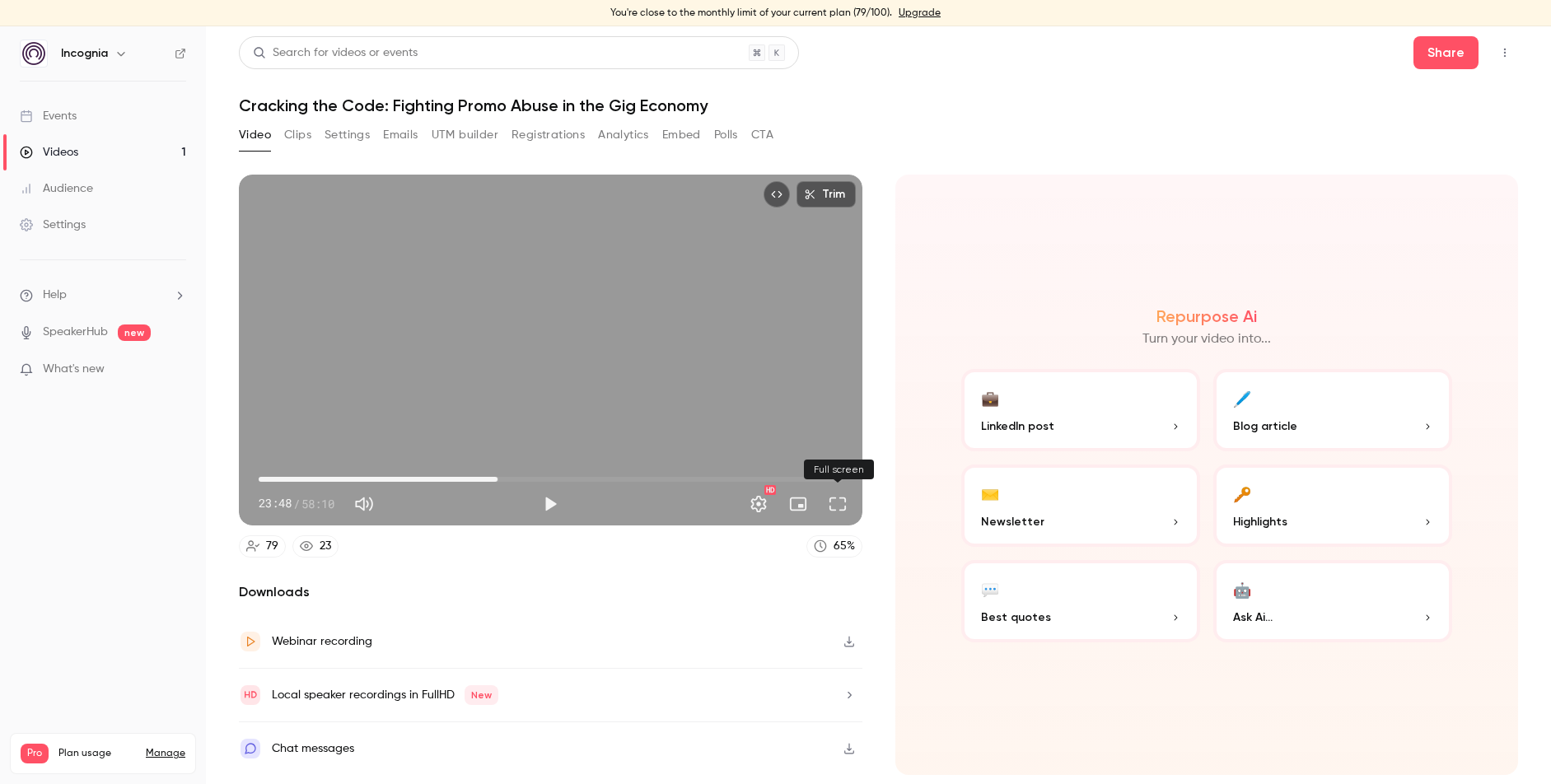 click at bounding box center [838, 504] 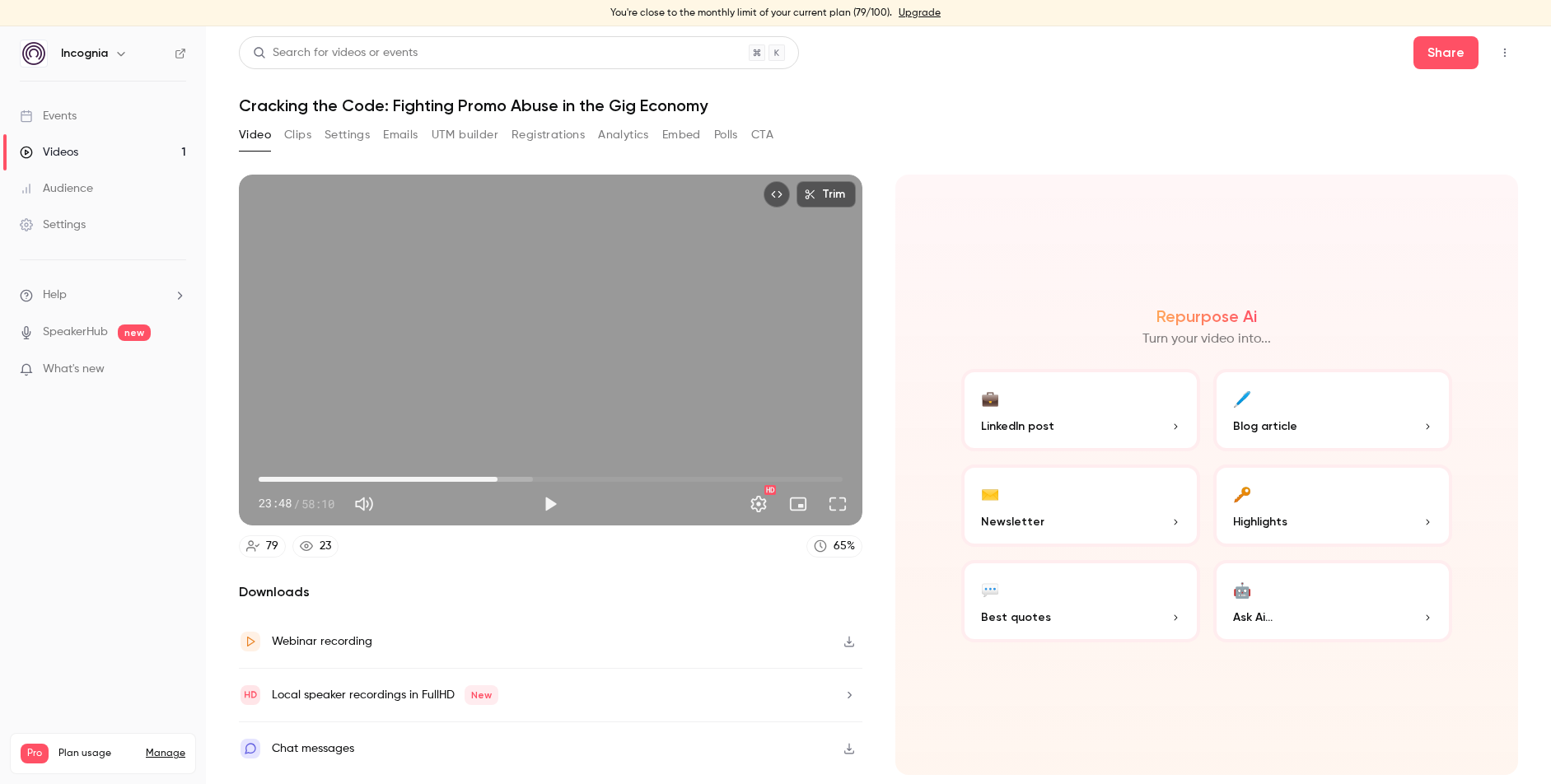 click on "Polls" at bounding box center (726, 135) 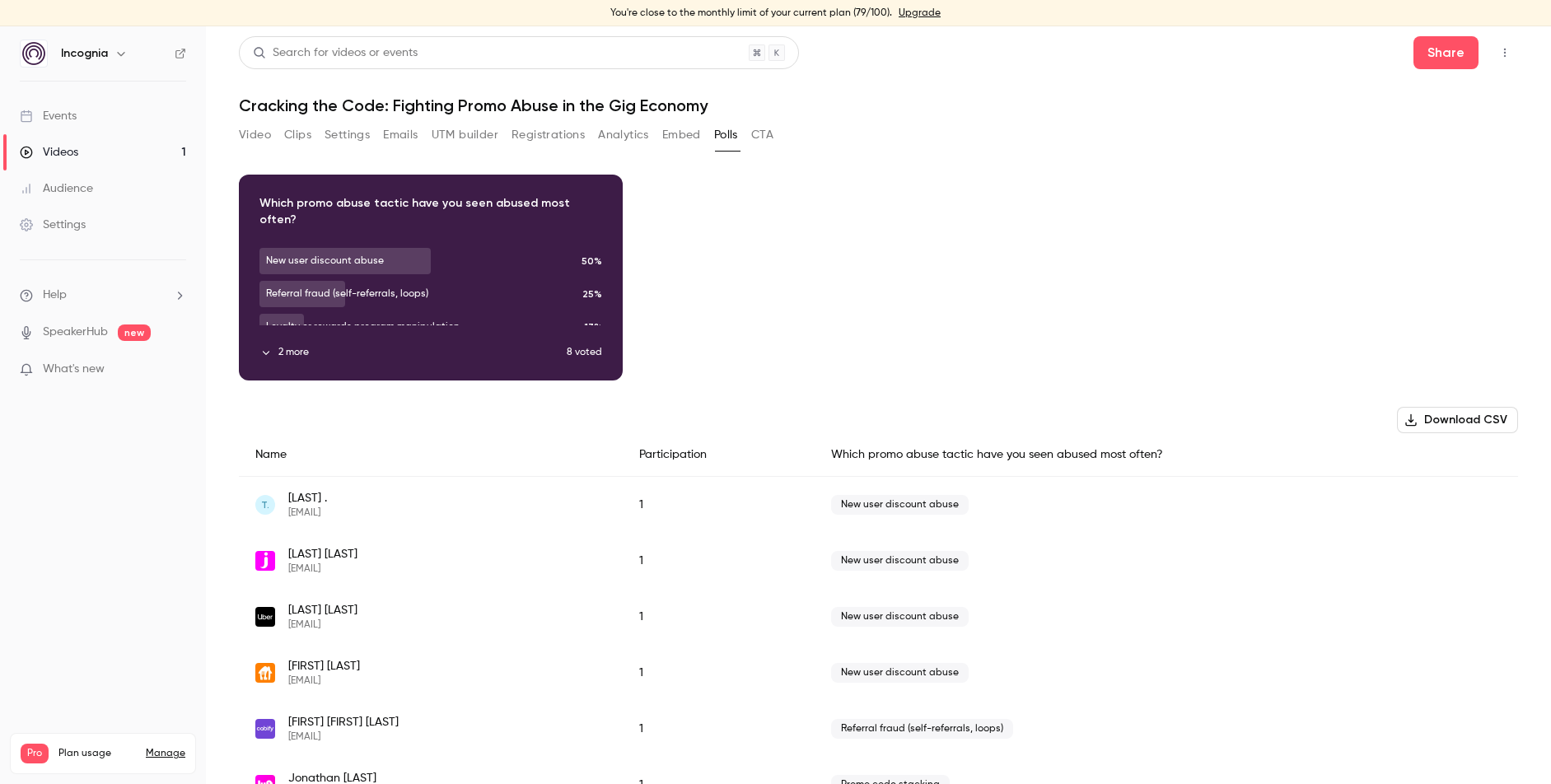 type 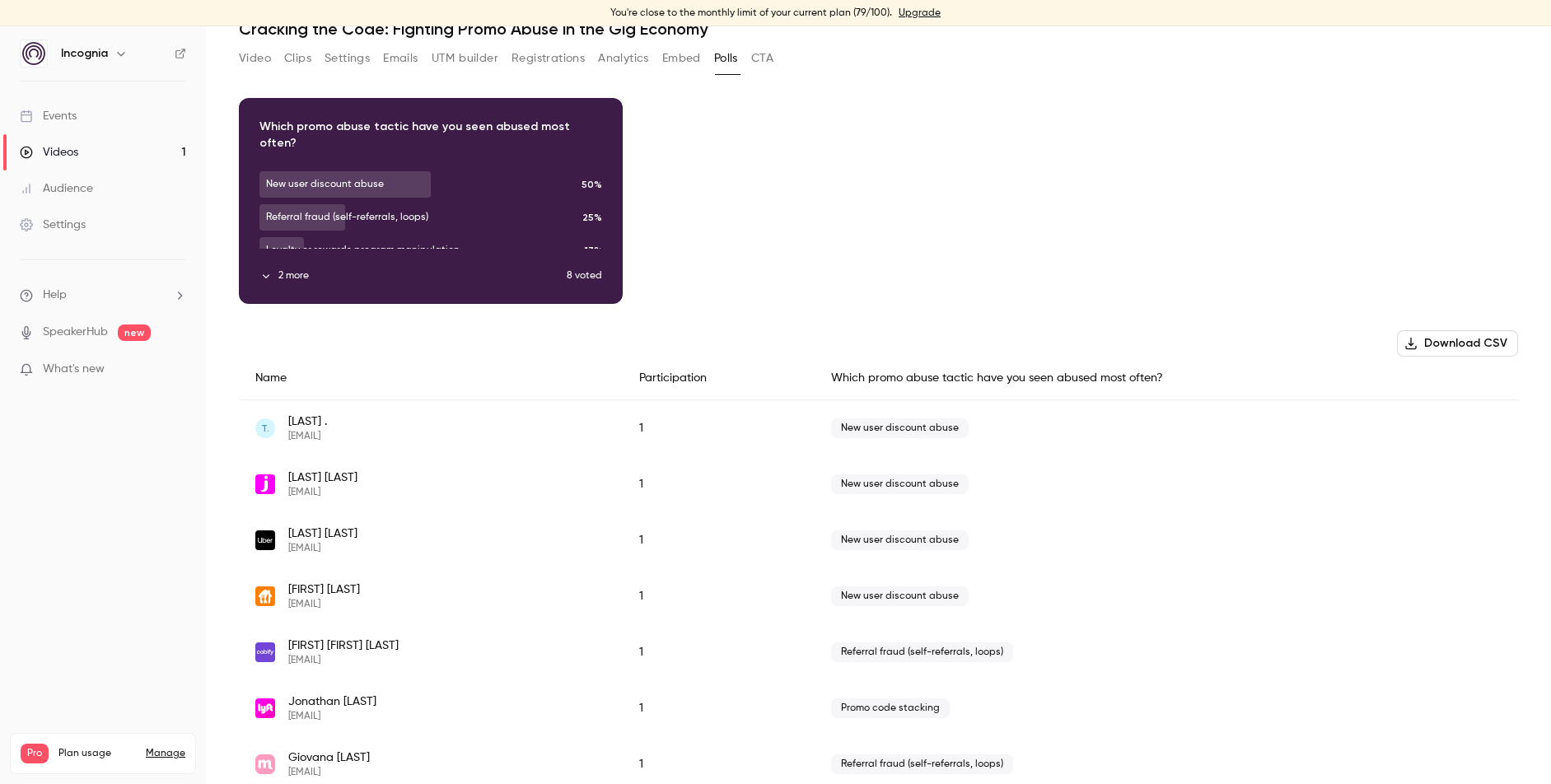 scroll, scrollTop: 54, scrollLeft: 0, axis: vertical 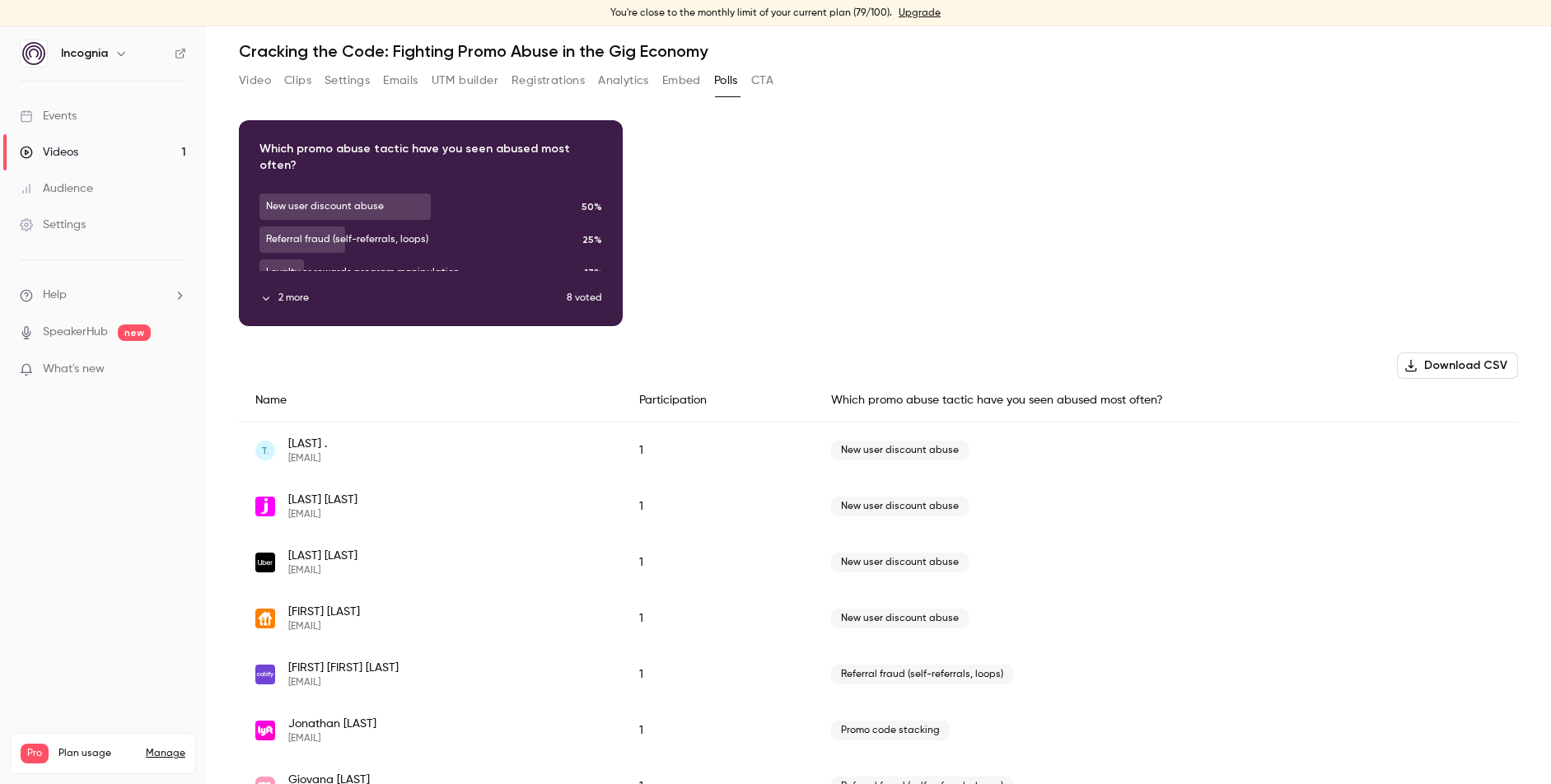 click on "2 more" at bounding box center [413, 298] 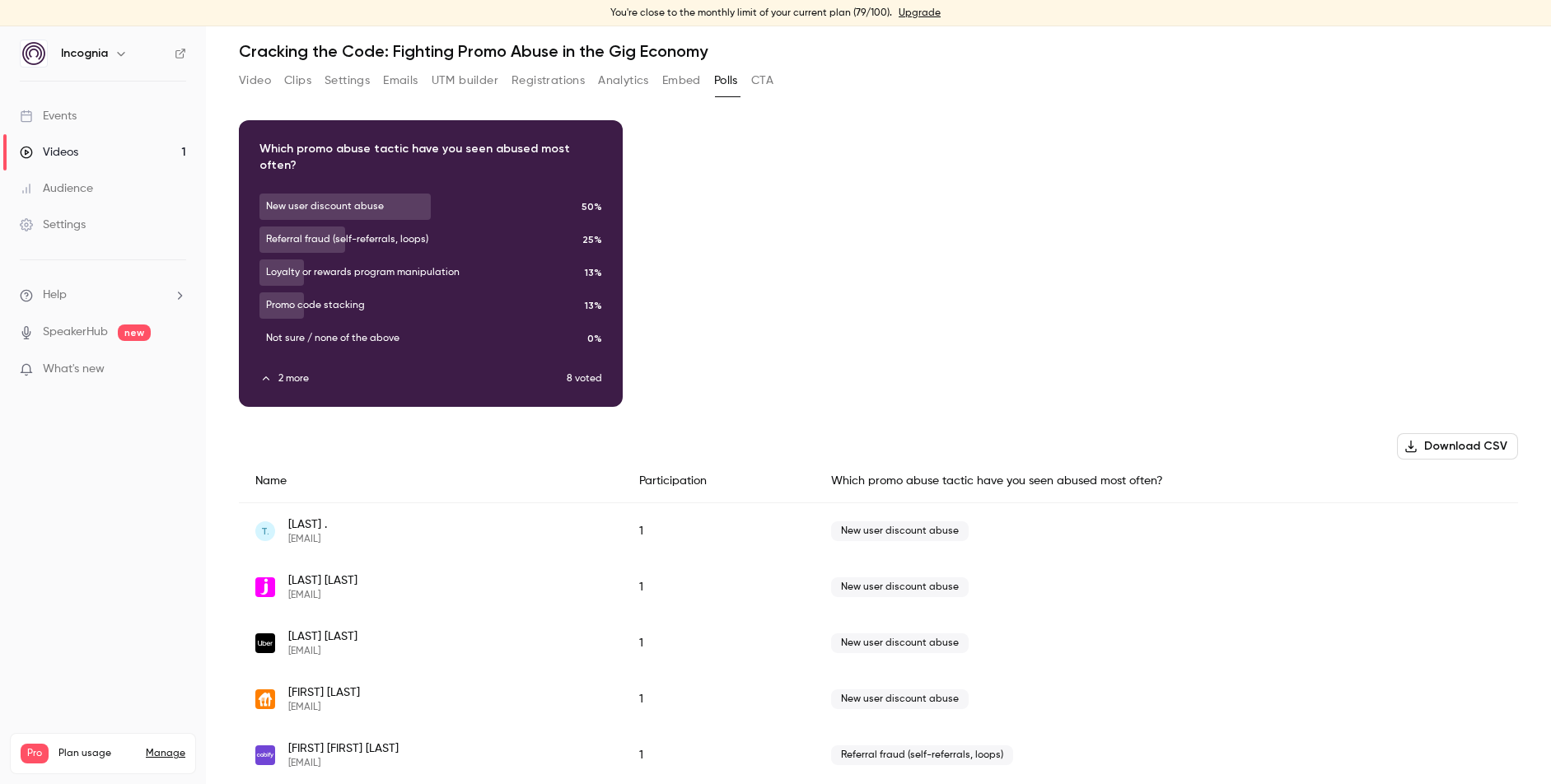 type 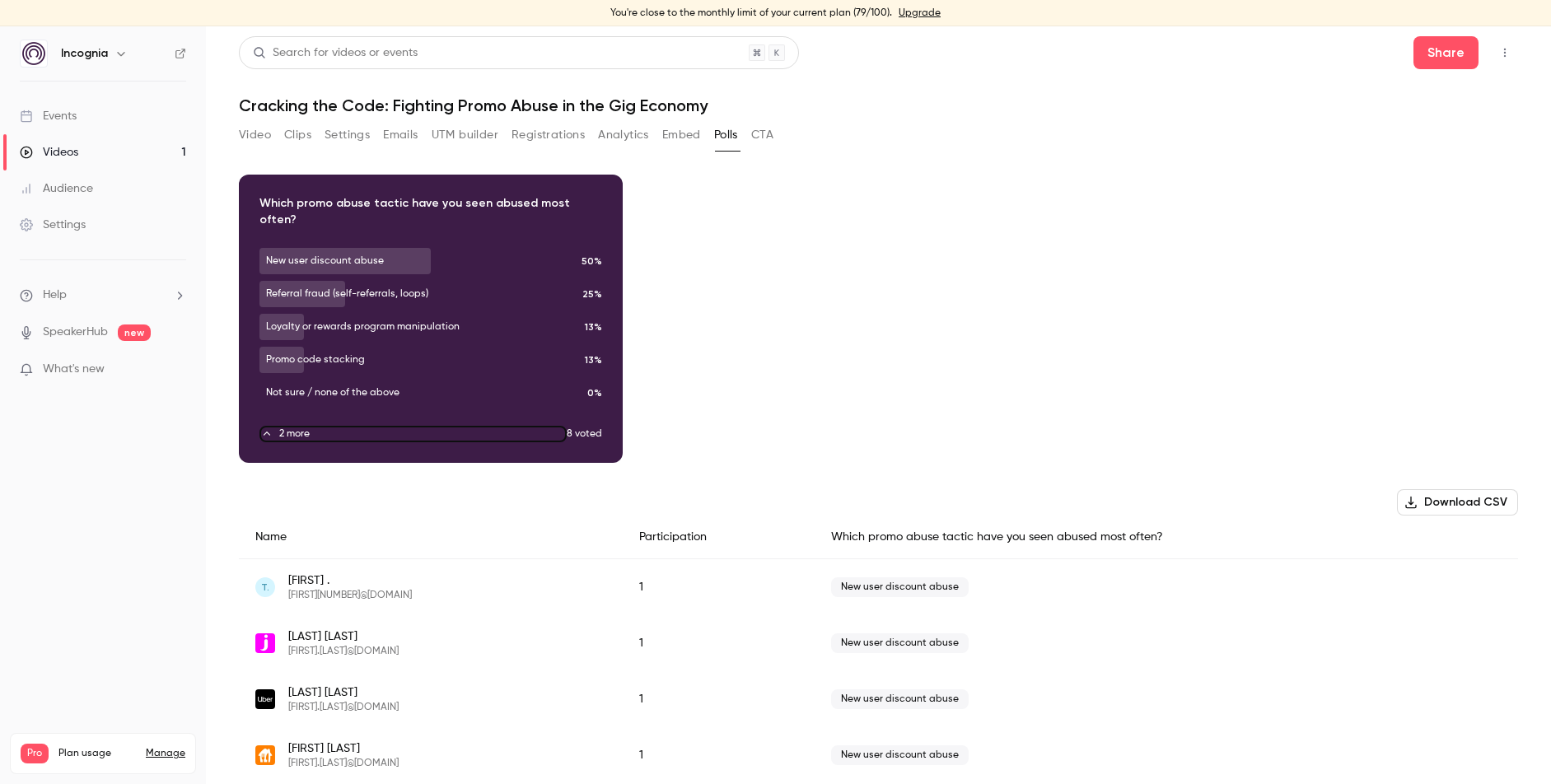 scroll, scrollTop: 0, scrollLeft: 0, axis: both 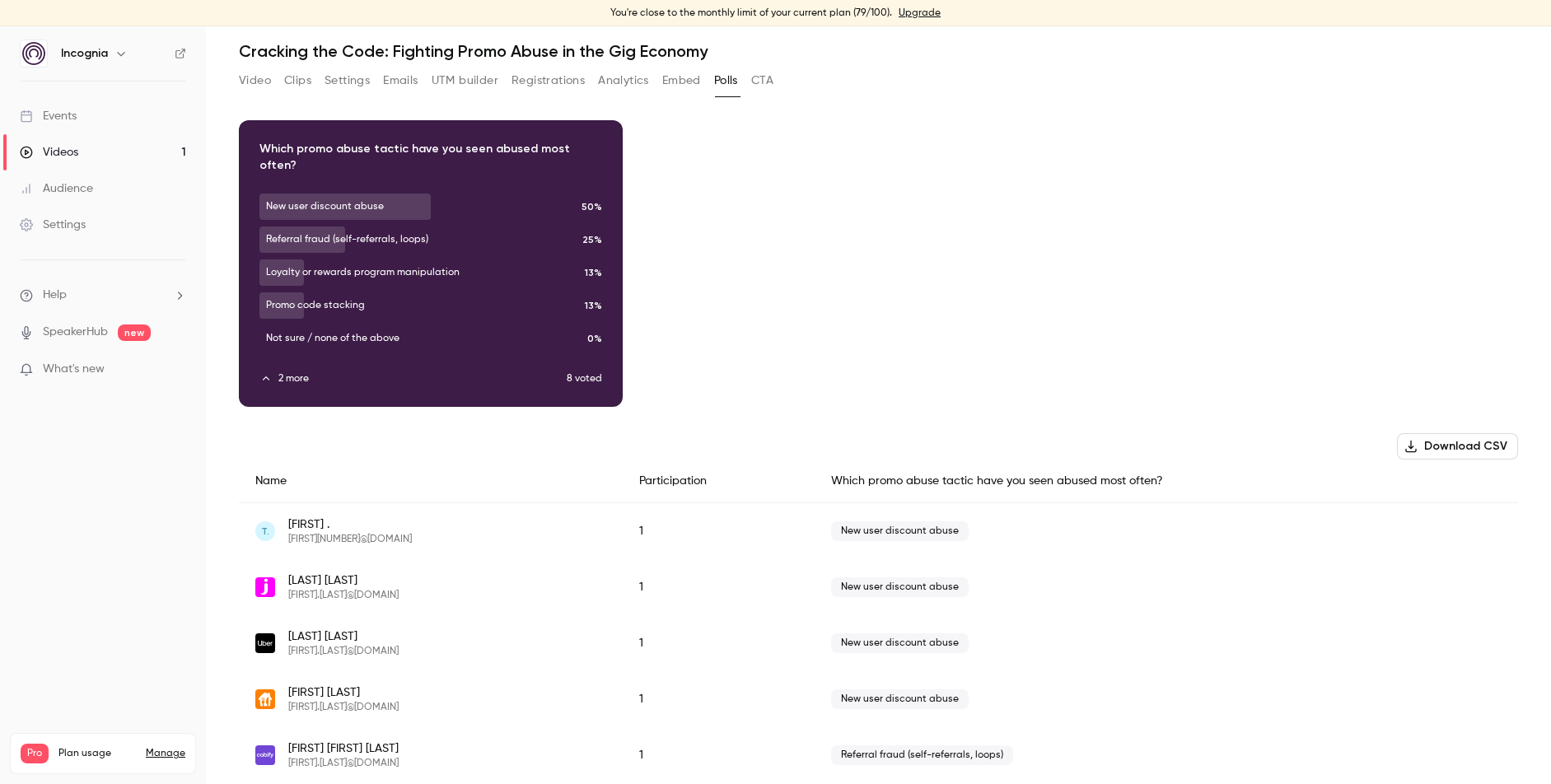 click on "Registrations" at bounding box center (548, 81) 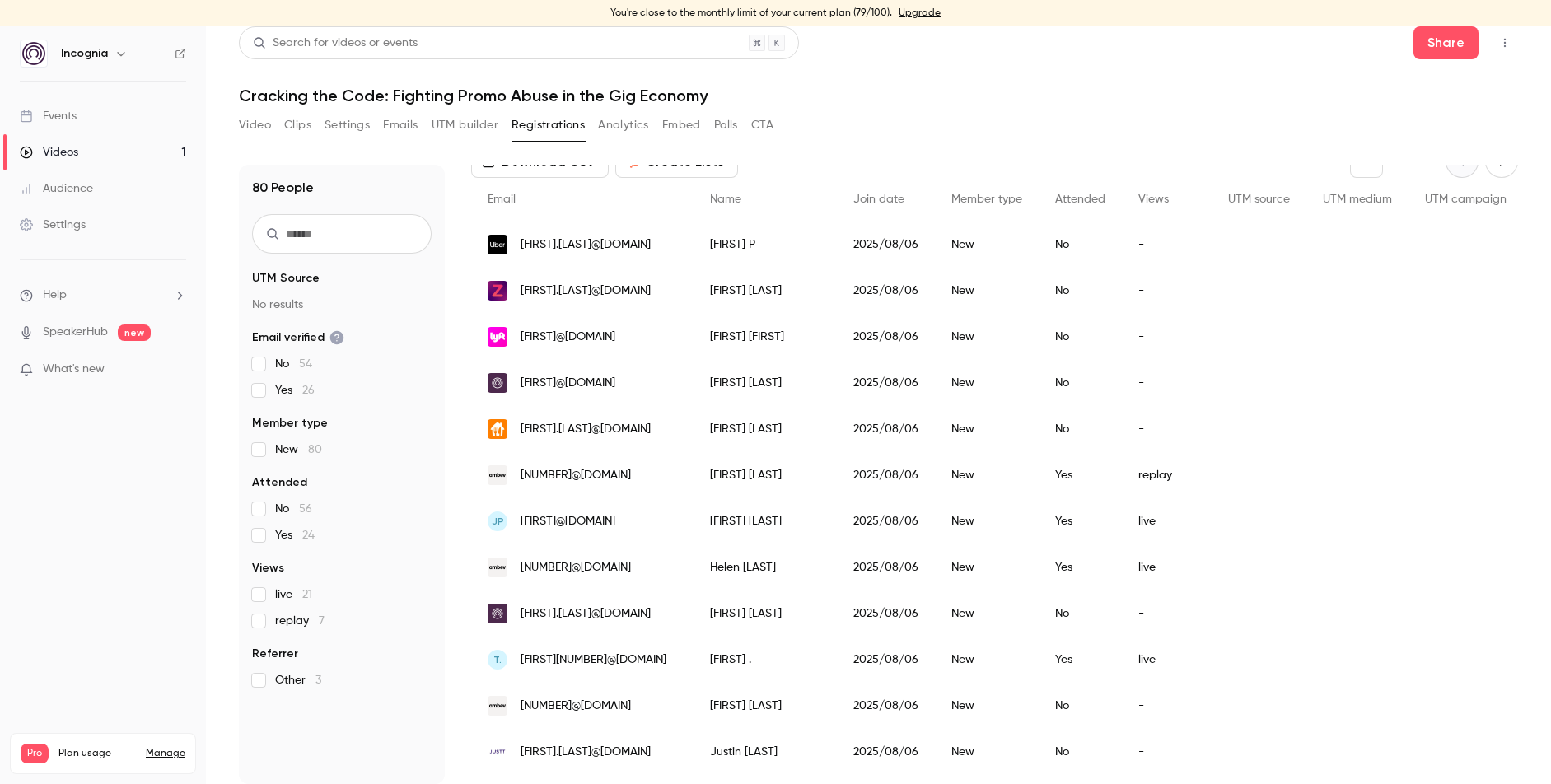 scroll, scrollTop: 145, scrollLeft: 0, axis: vertical 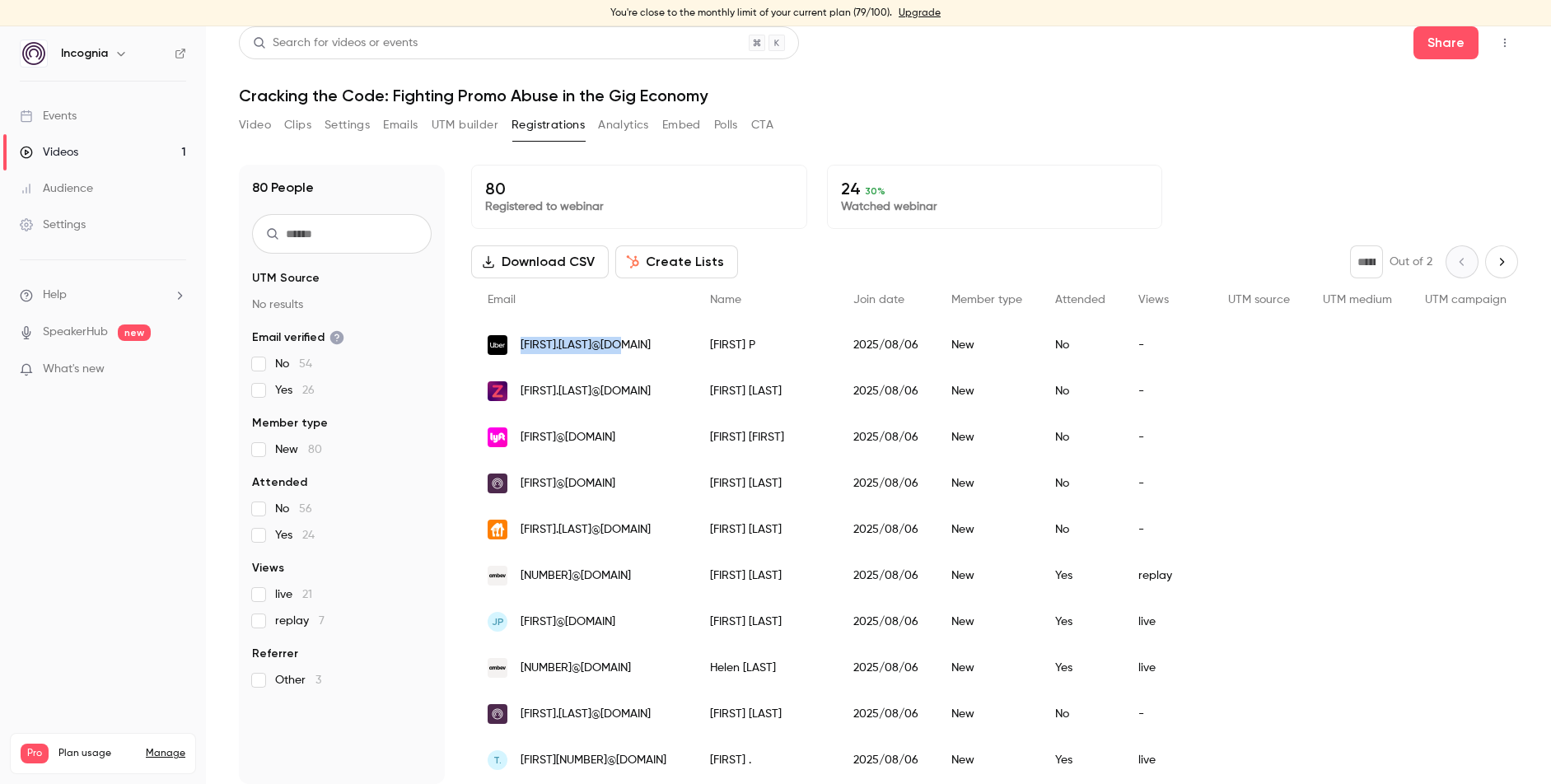 drag, startPoint x: 610, startPoint y: 345, endPoint x: 517, endPoint y: 346, distance: 93.005376 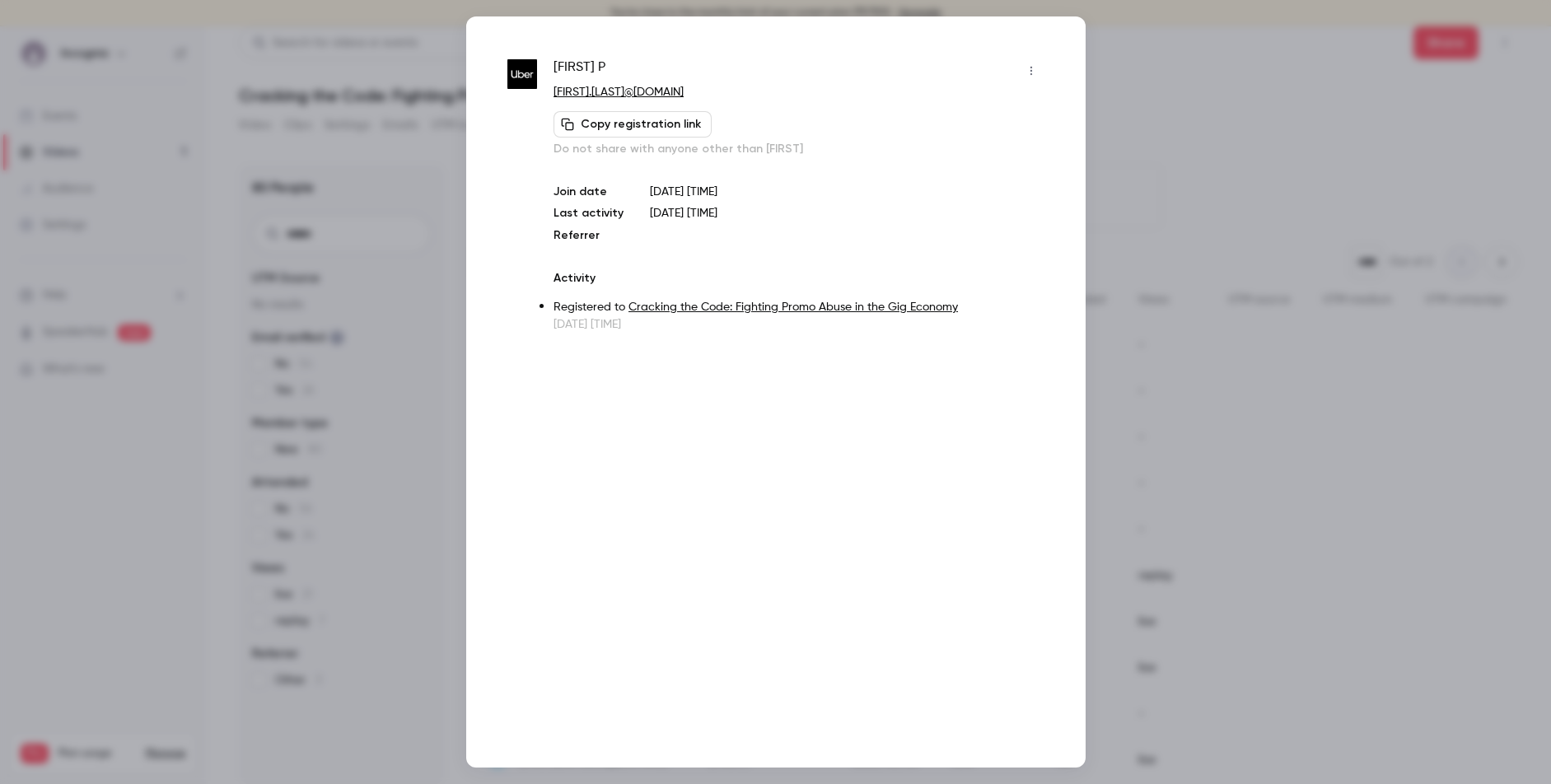 drag, startPoint x: 1183, startPoint y: 54, endPoint x: 1150, endPoint y: 64, distance: 34.481879 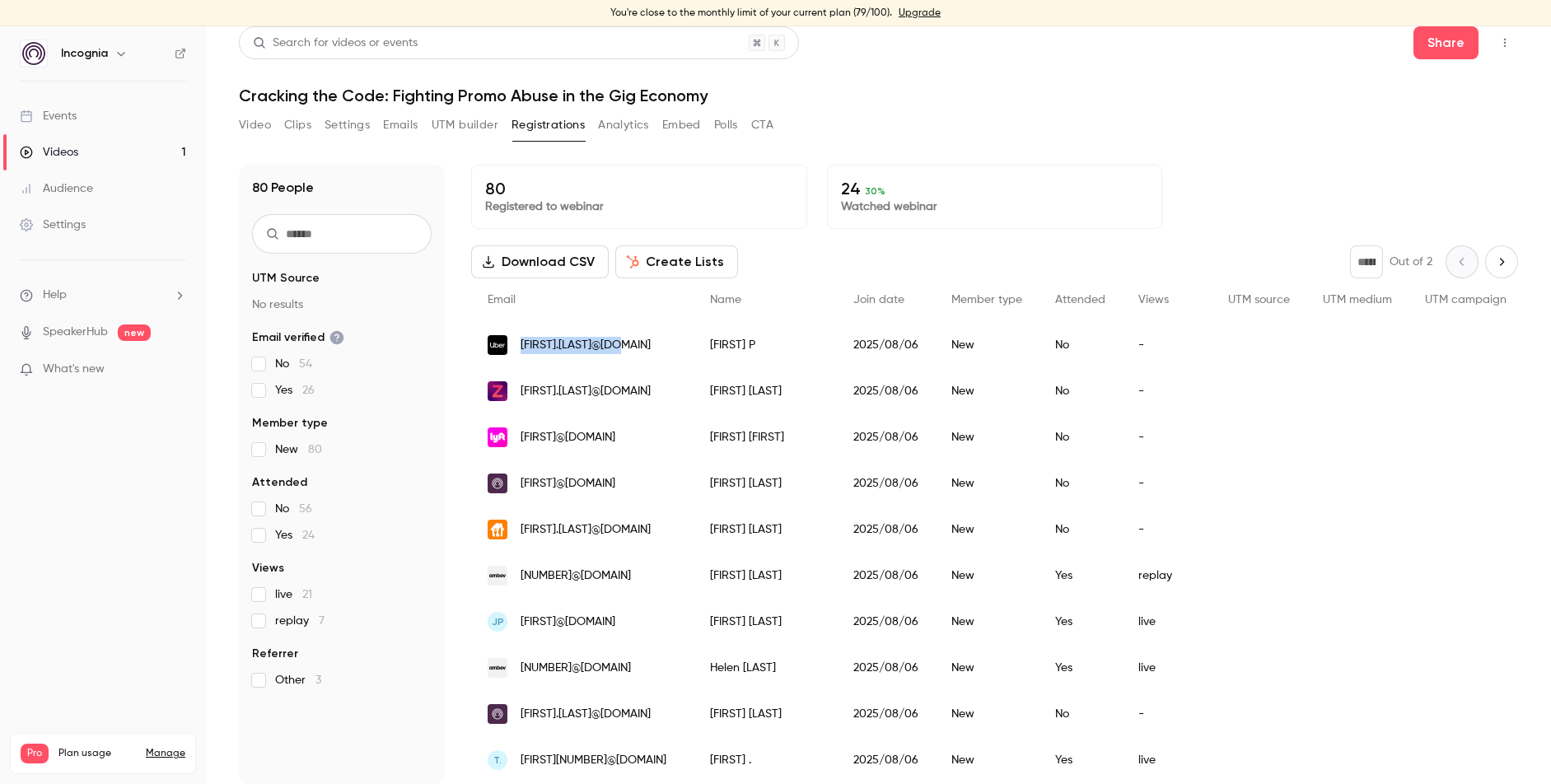 drag, startPoint x: 583, startPoint y: 336, endPoint x: 654, endPoint y: 343, distance: 71.34424 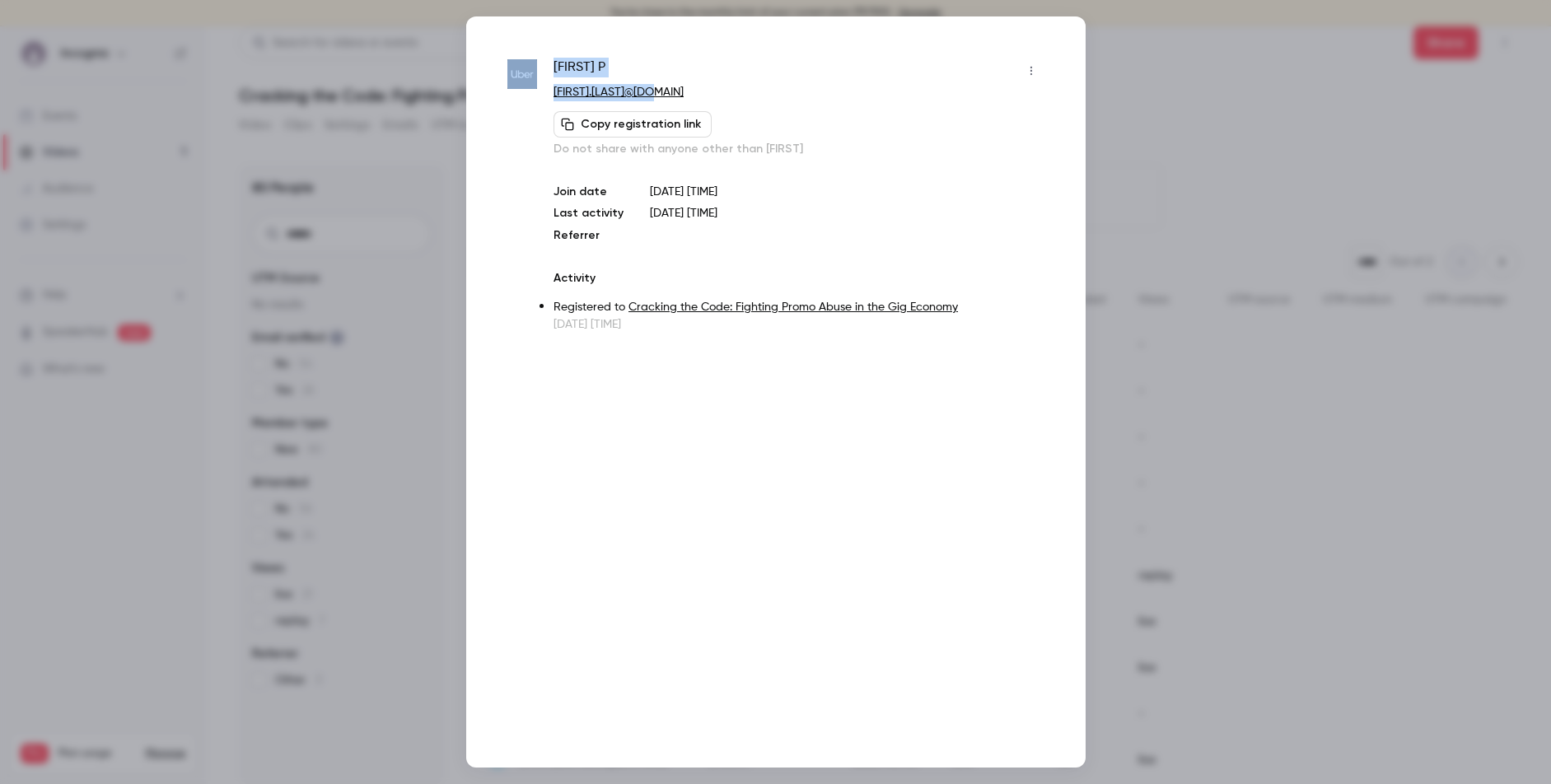drag, startPoint x: 657, startPoint y: 88, endPoint x: 538, endPoint y: 65, distance: 121.20231 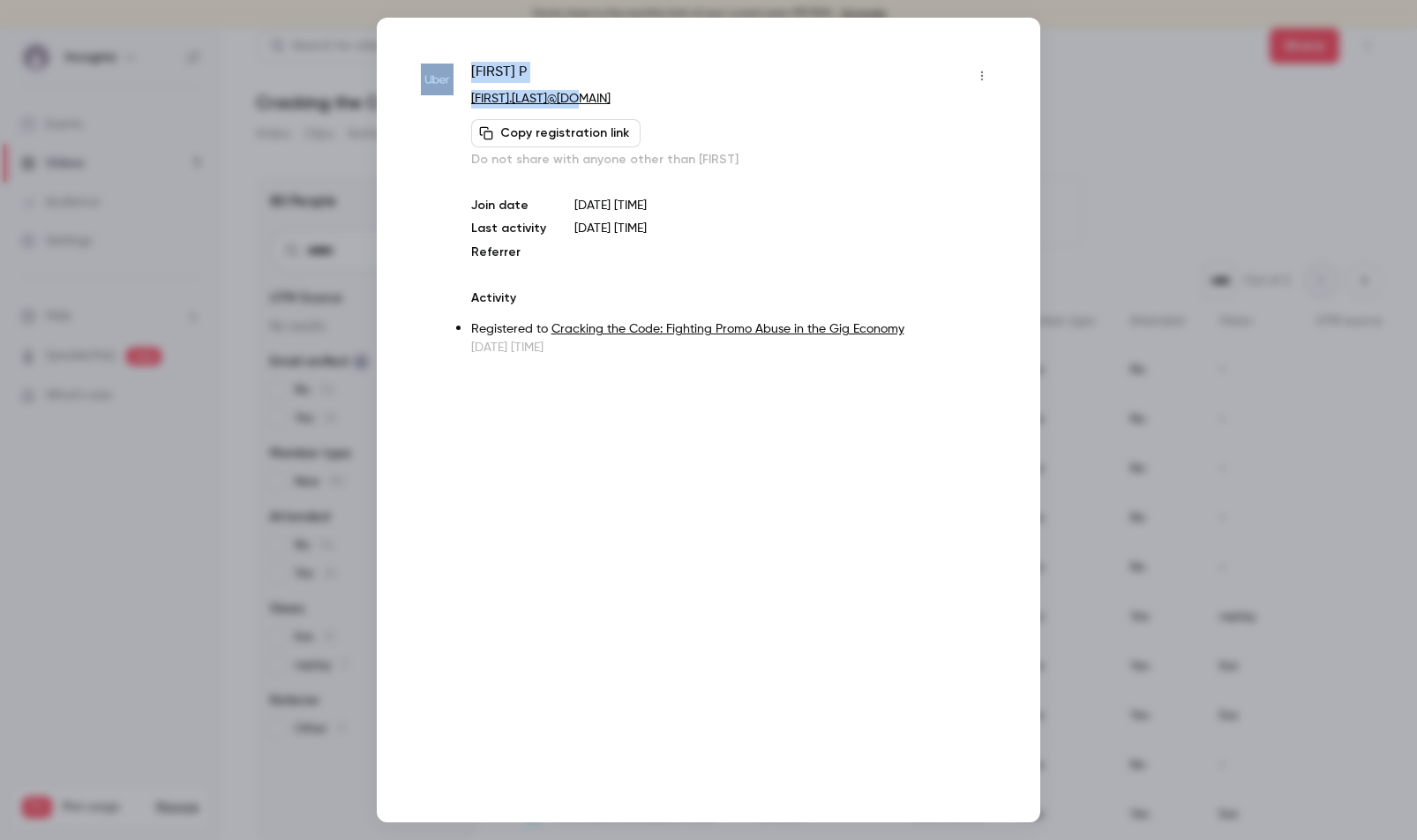click on "[FIRST].[LAST]@[DOMAIN]" at bounding box center [733, 99] 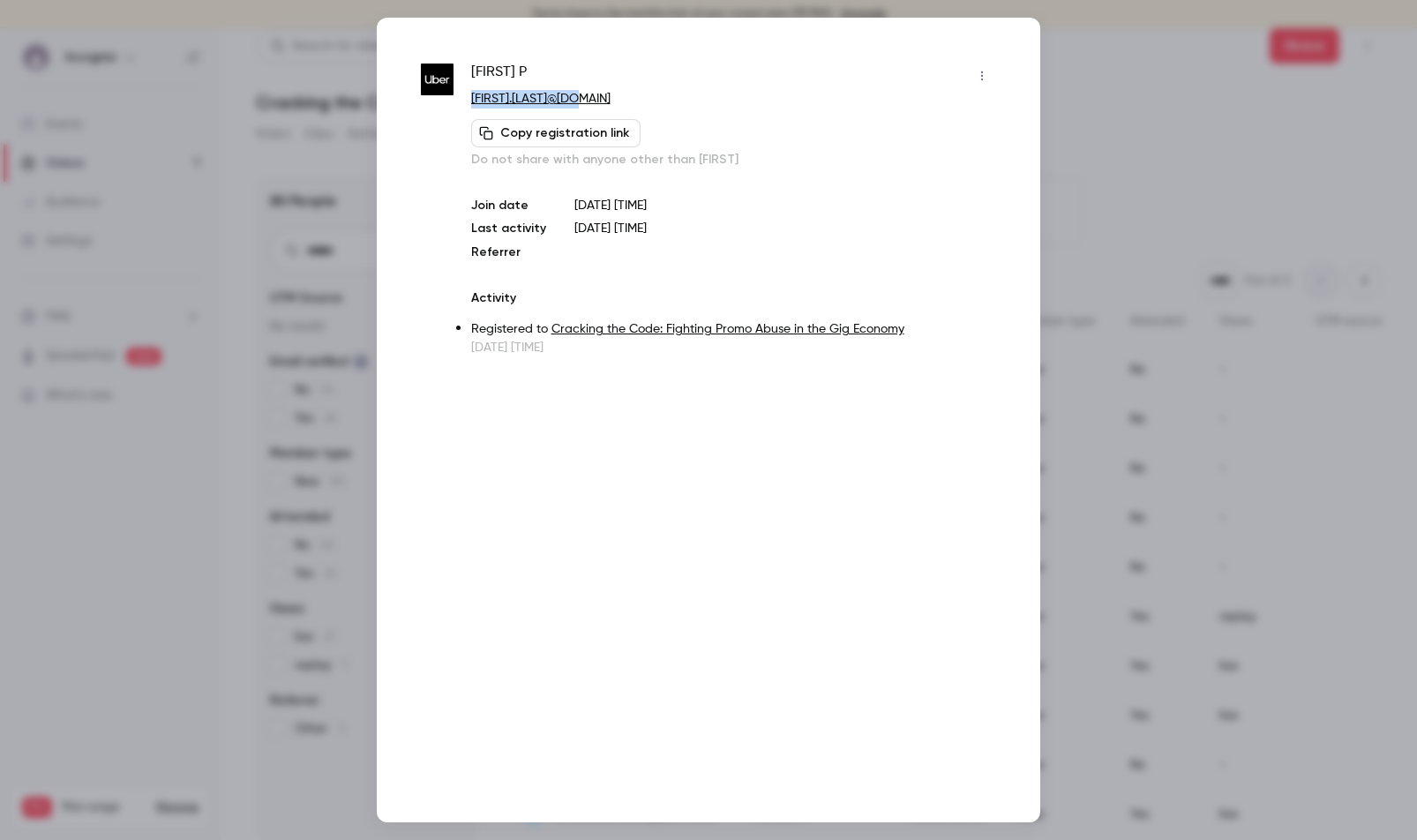 drag, startPoint x: 603, startPoint y: 98, endPoint x: 468, endPoint y: 101, distance: 135.0333 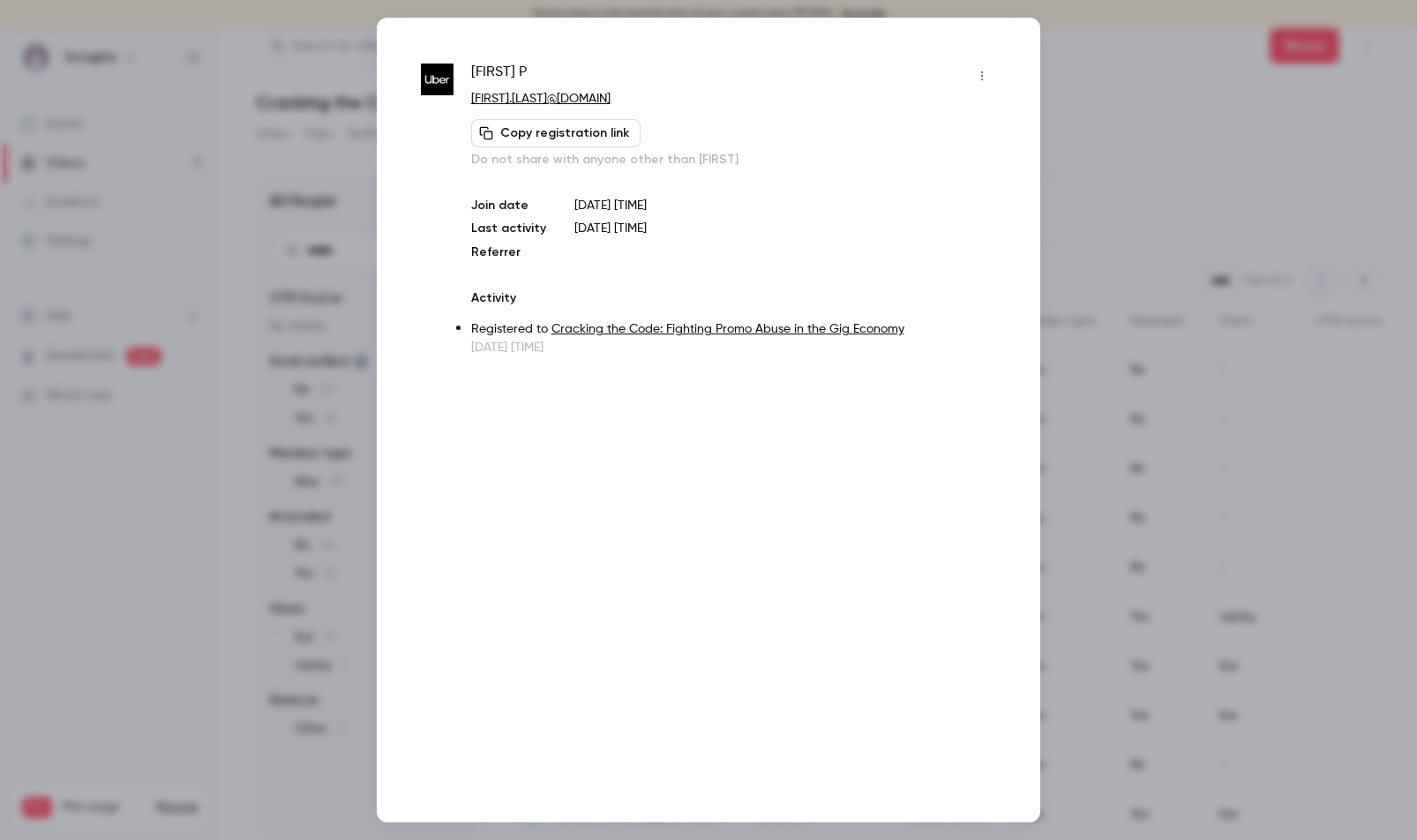drag, startPoint x: 1120, startPoint y: 86, endPoint x: 851, endPoint y: 178, distance: 284.29738 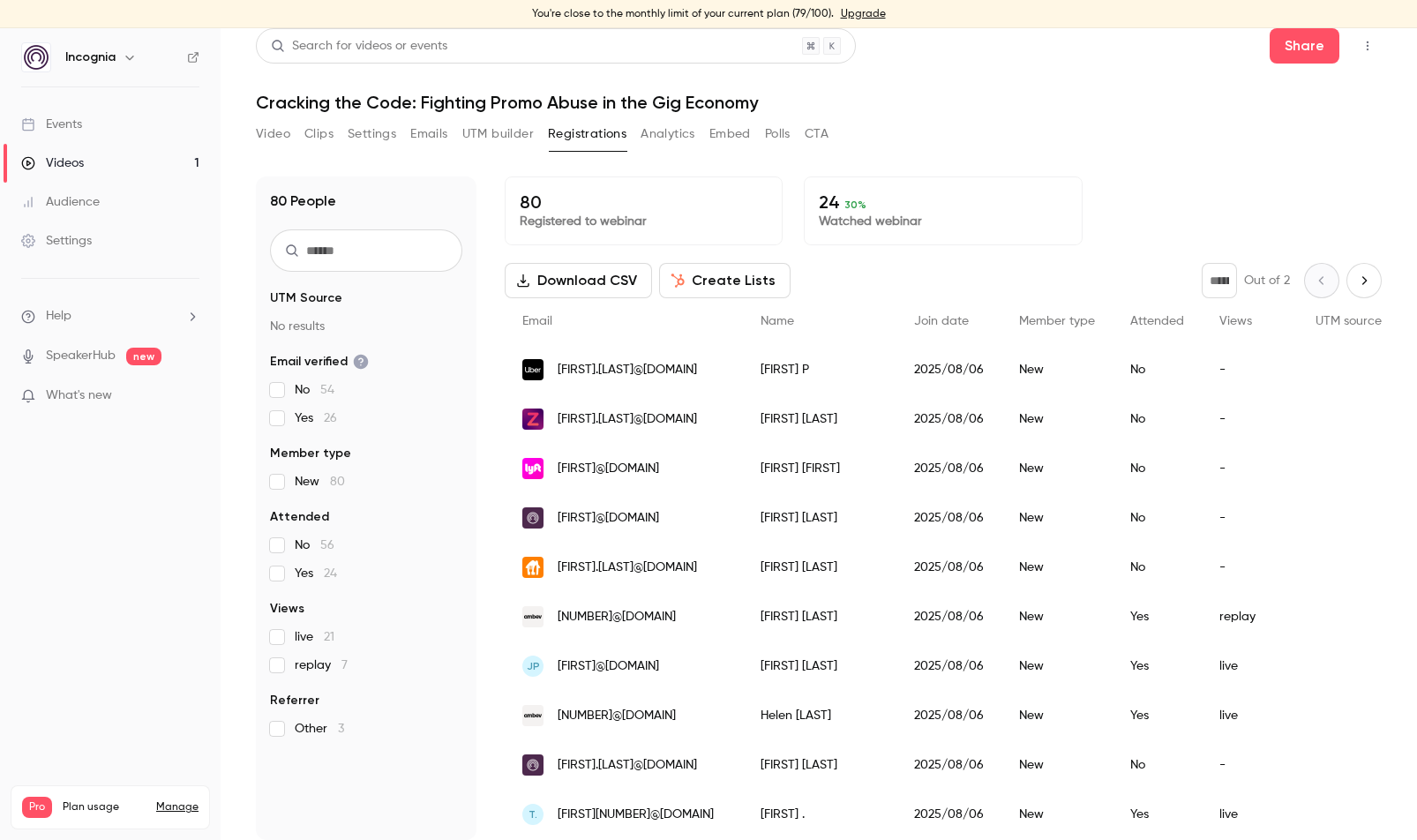 copy on "[FIRST].[LAST]@[DOMAIN]" 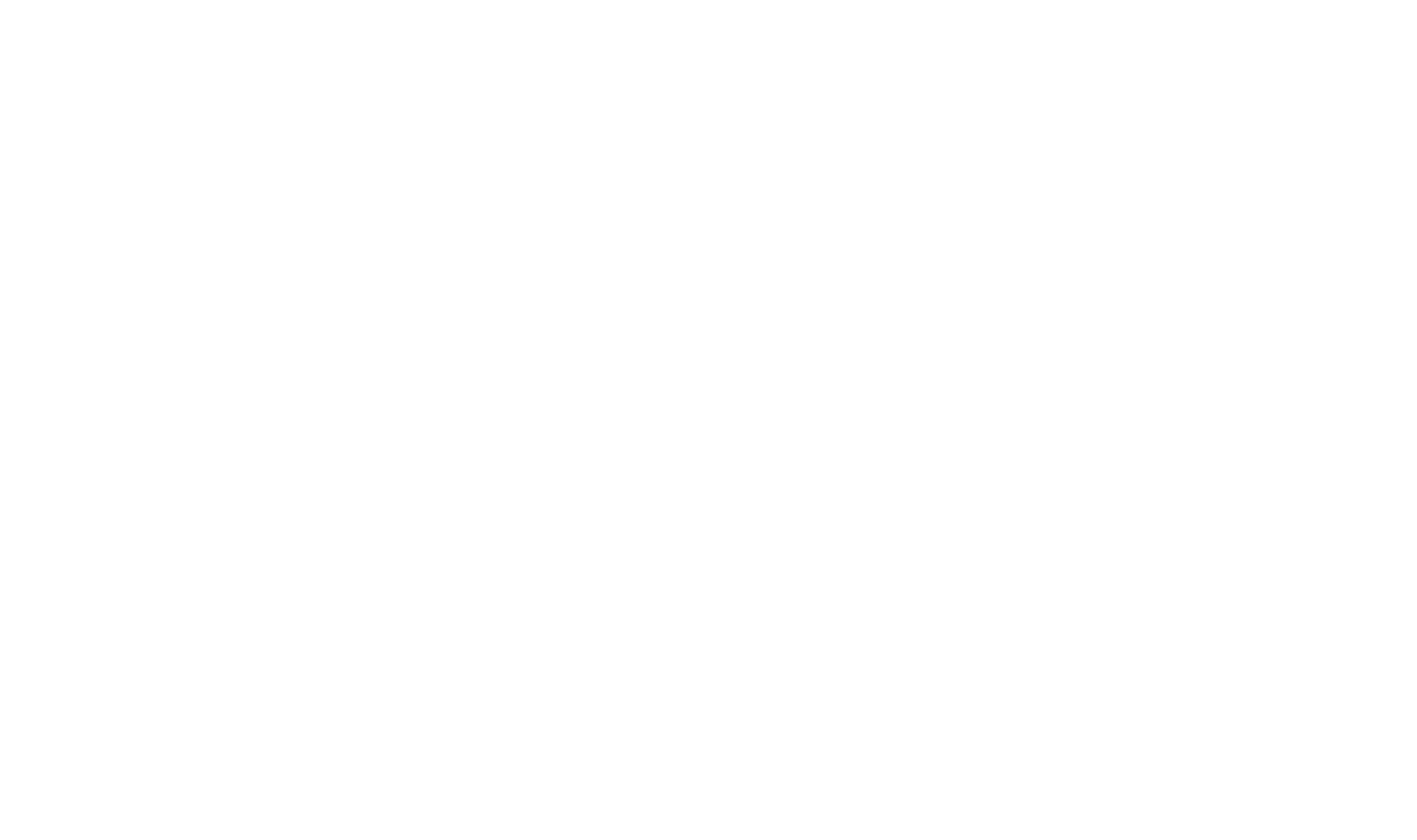 scroll, scrollTop: 0, scrollLeft: 0, axis: both 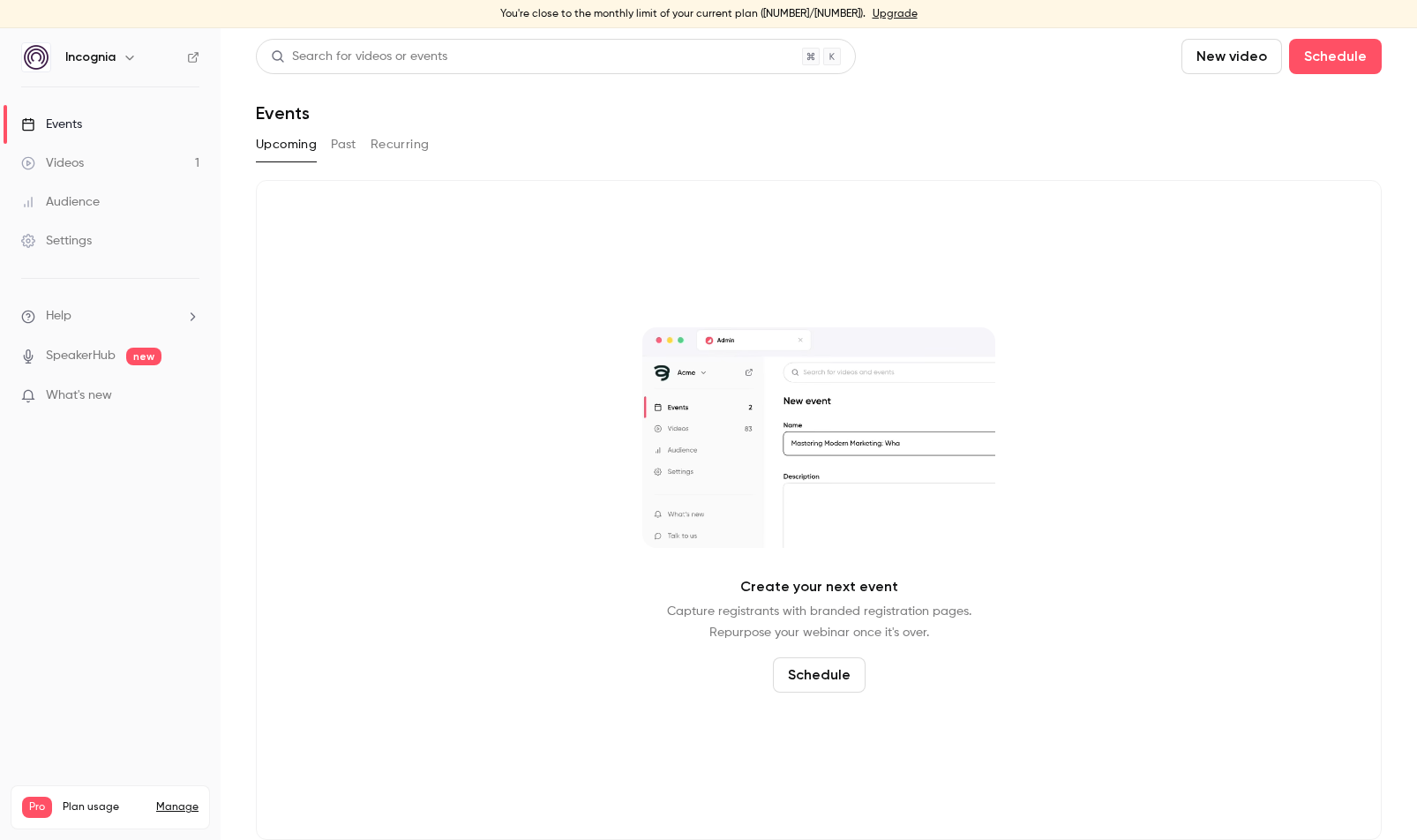 click on "Past" at bounding box center (343, 145) 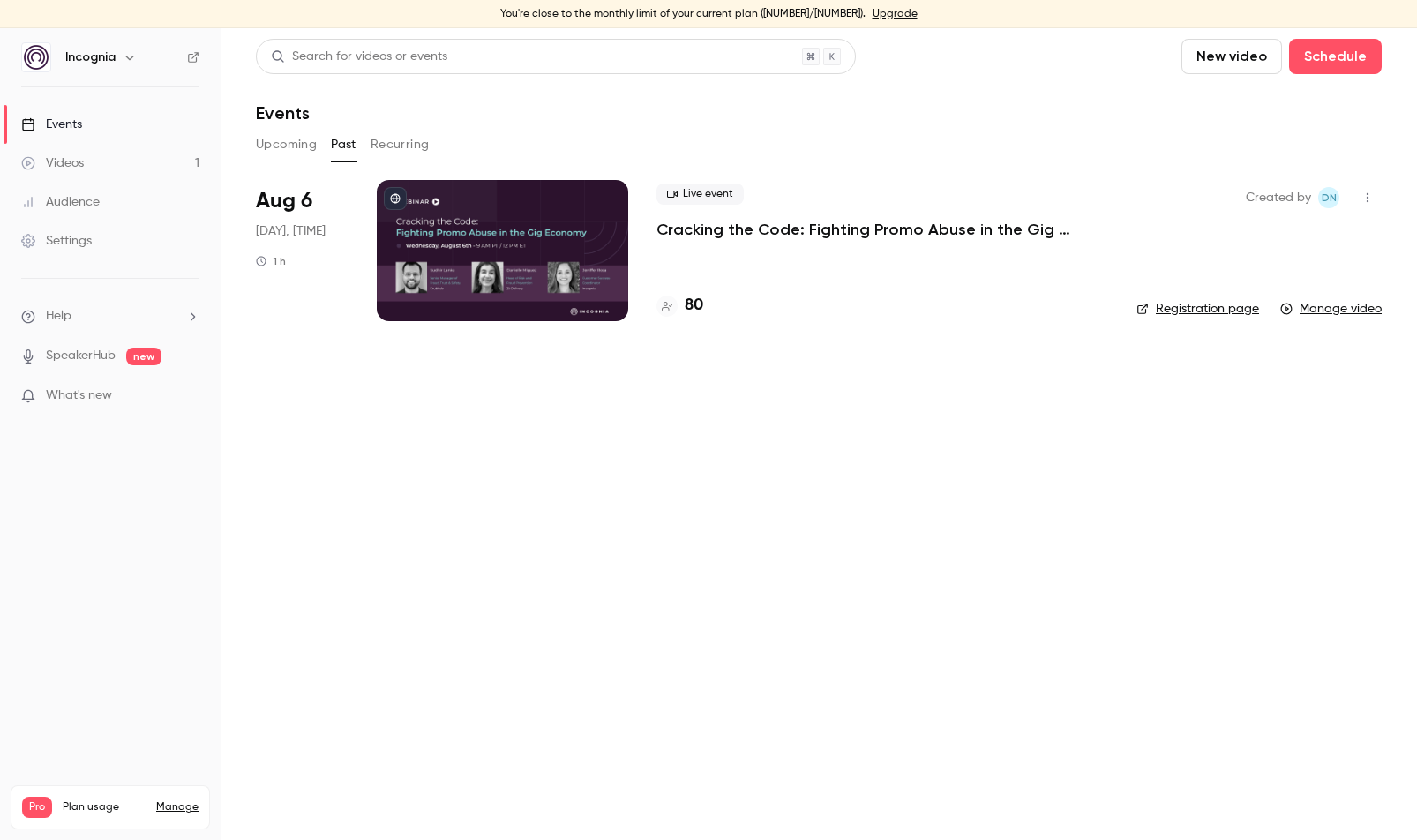 click on "Cracking the Code: Fighting Promo Abuse in the Gig Economy" at bounding box center [882, 229] 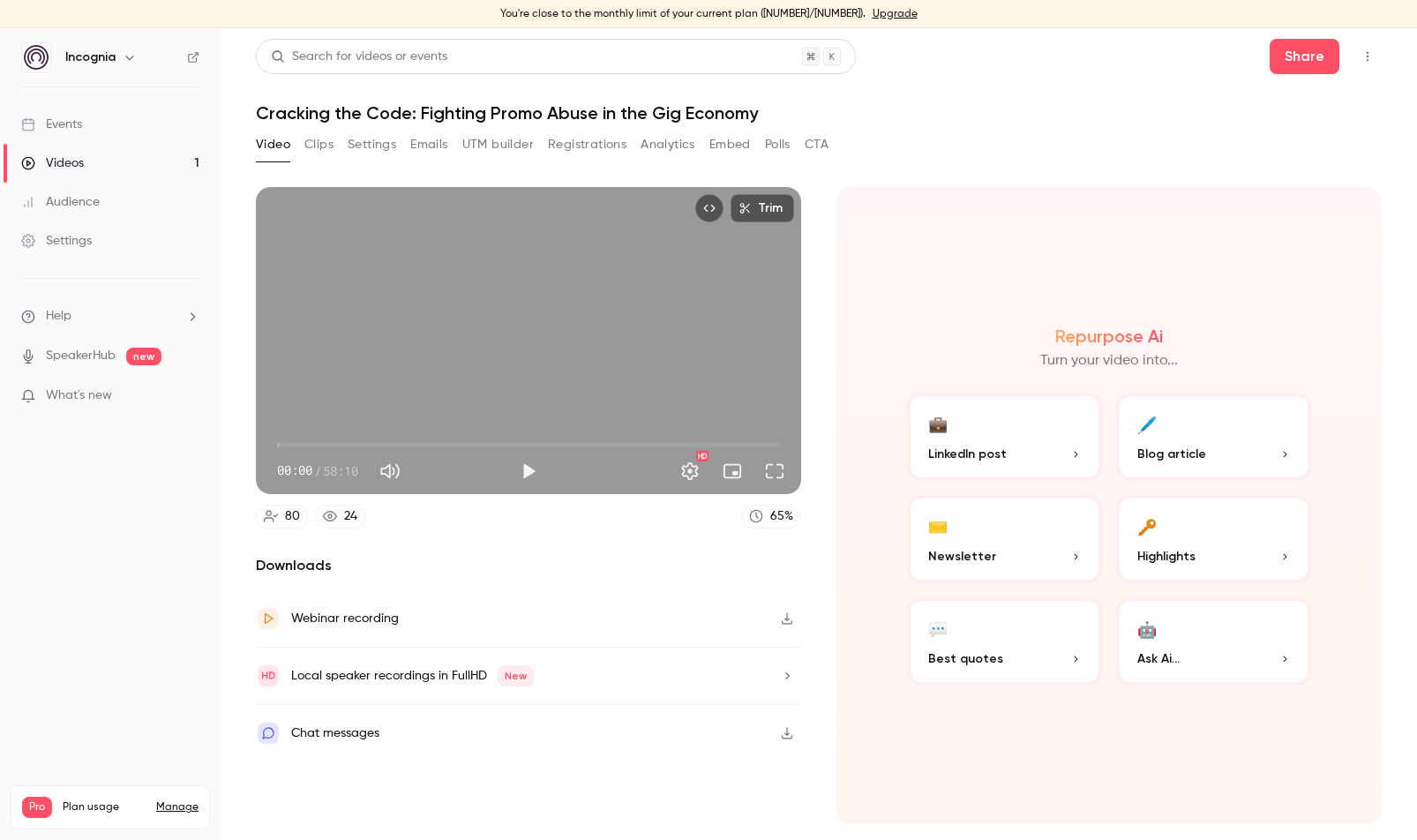 click on "Registrations" at bounding box center [587, 145] 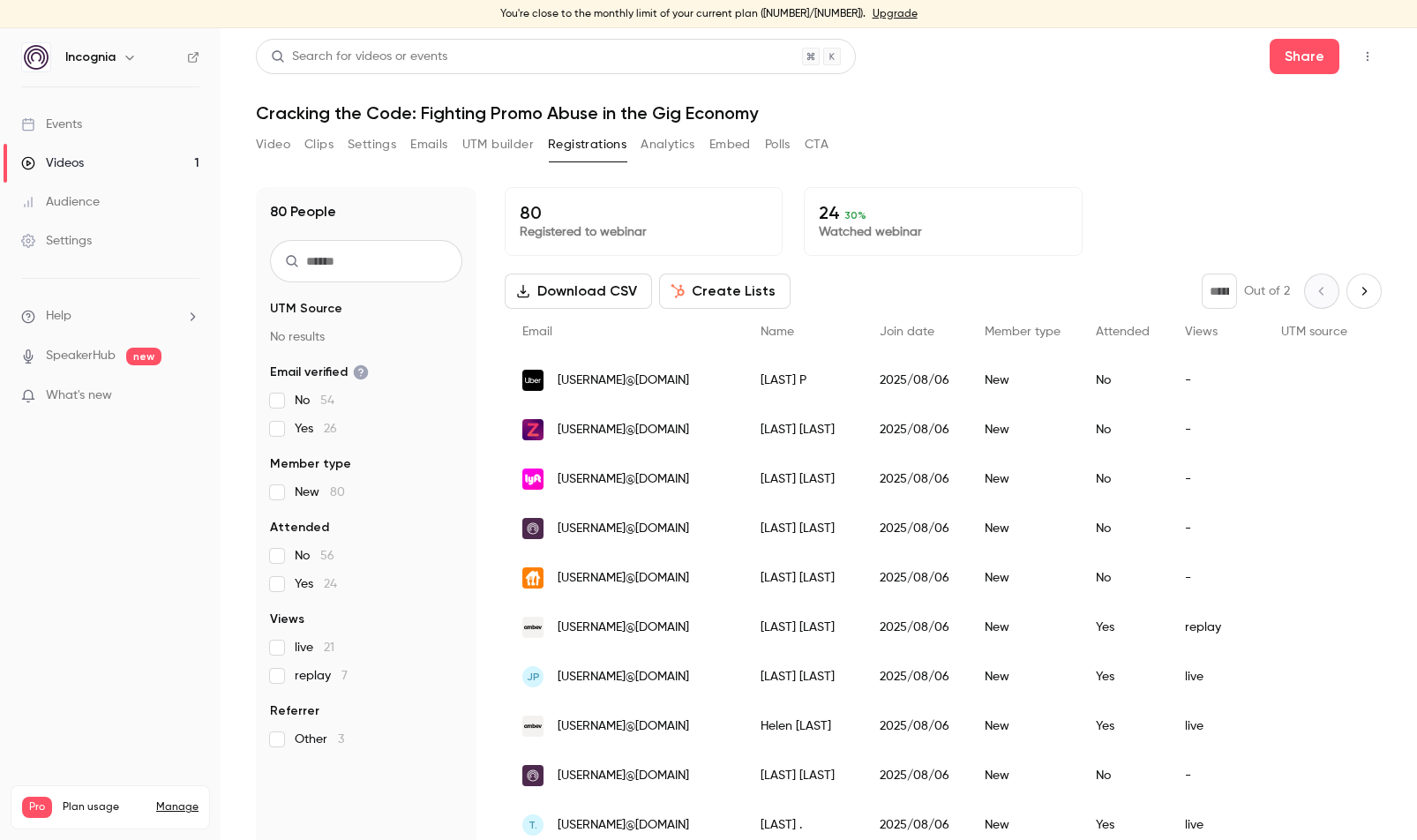 click on "Join date" at bounding box center (907, 332) 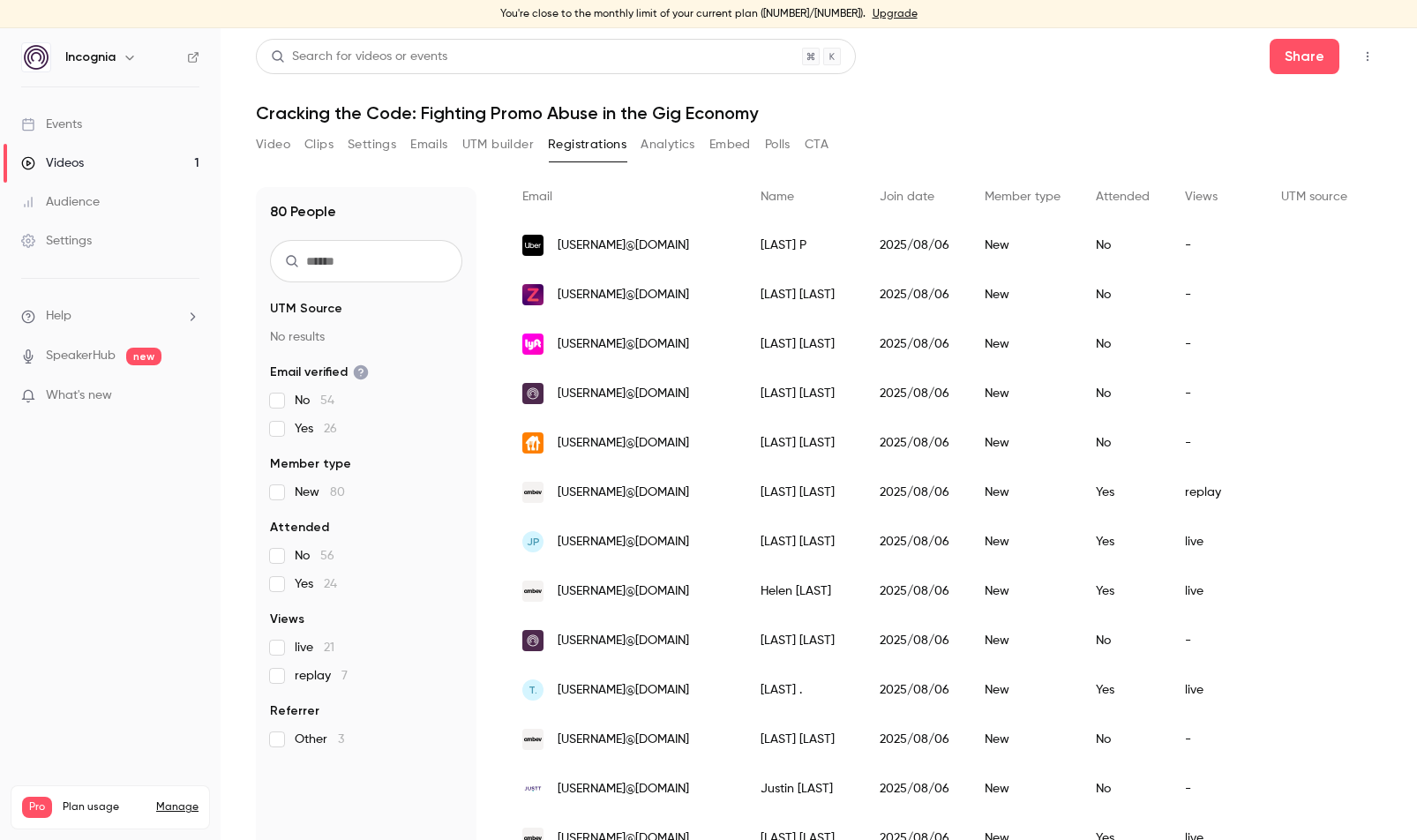 scroll, scrollTop: 0, scrollLeft: 0, axis: both 